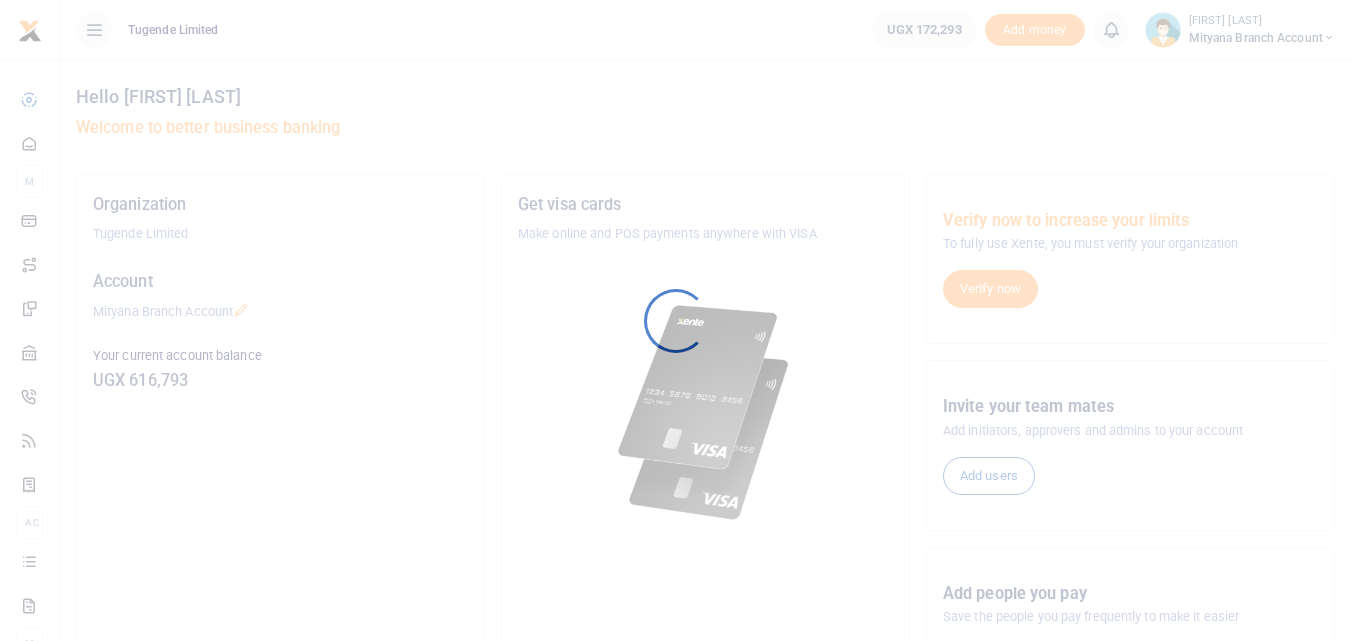 scroll, scrollTop: 0, scrollLeft: 0, axis: both 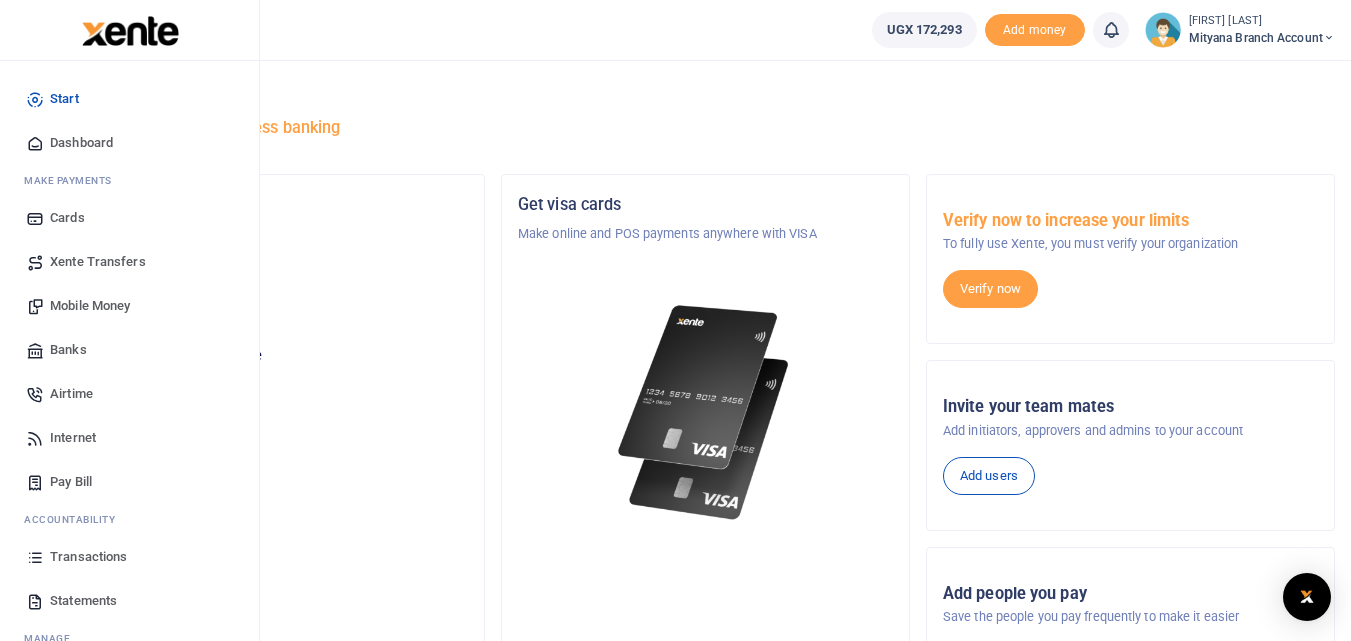 click on "Statements" at bounding box center (83, 601) 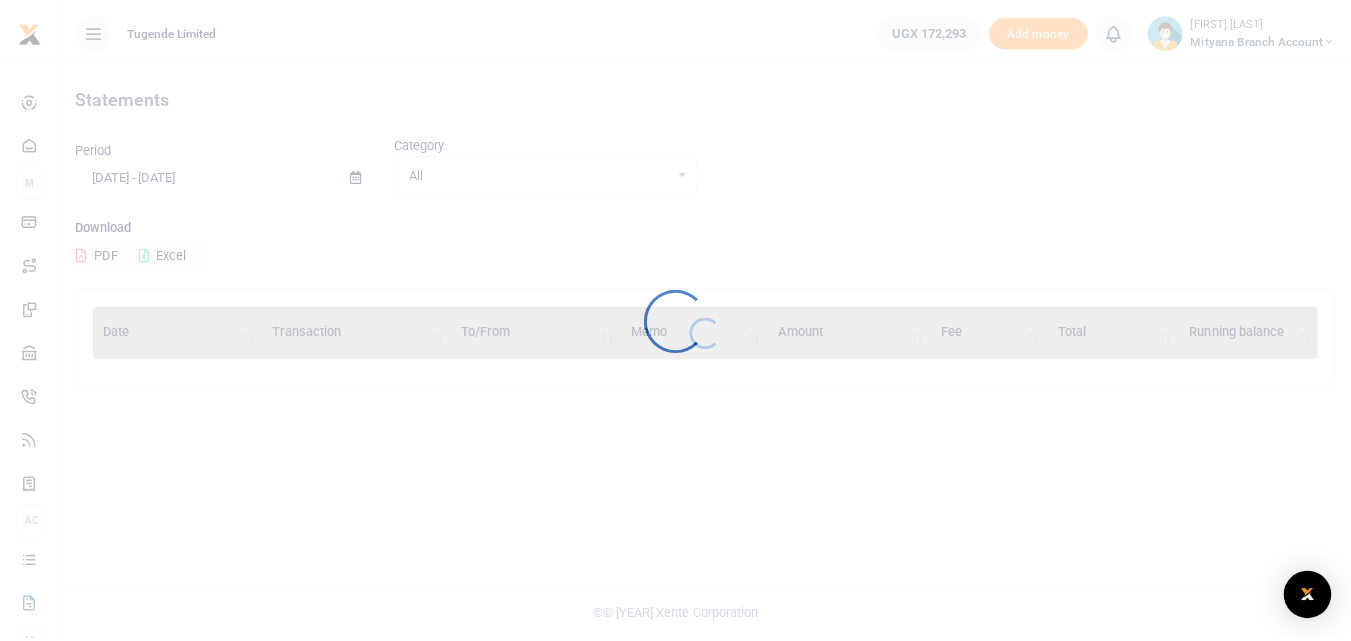 scroll, scrollTop: 0, scrollLeft: 0, axis: both 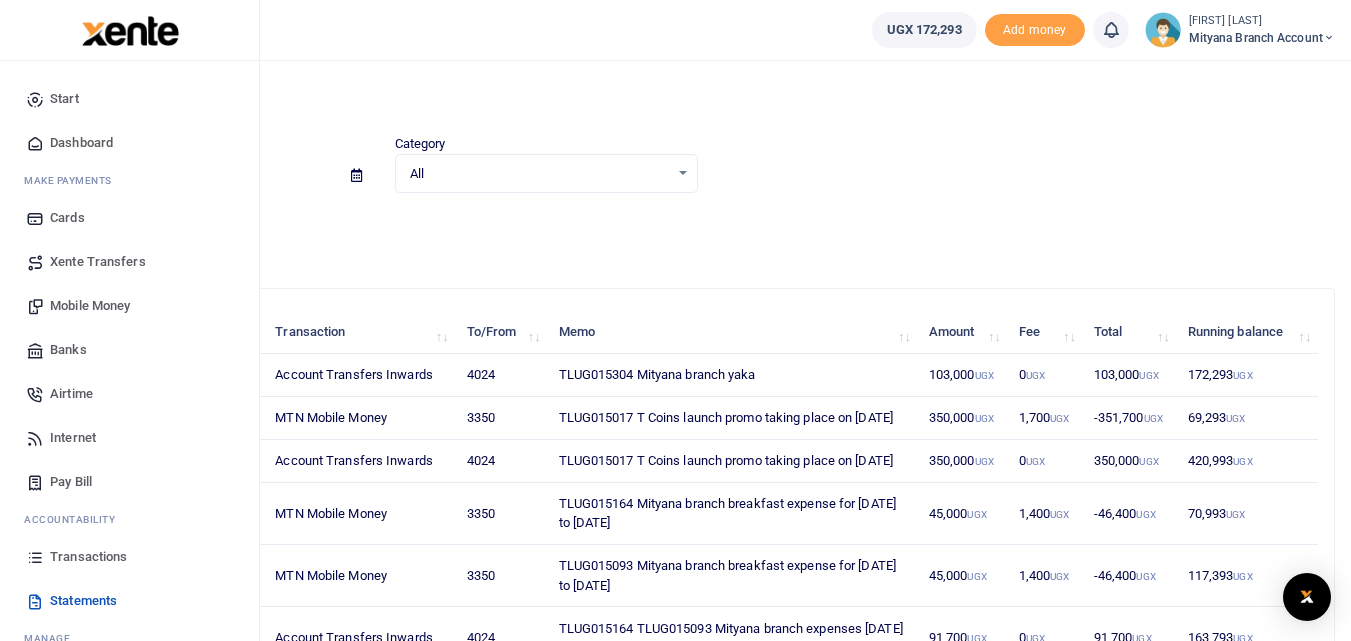 click on "Pay Bill" at bounding box center [71, 482] 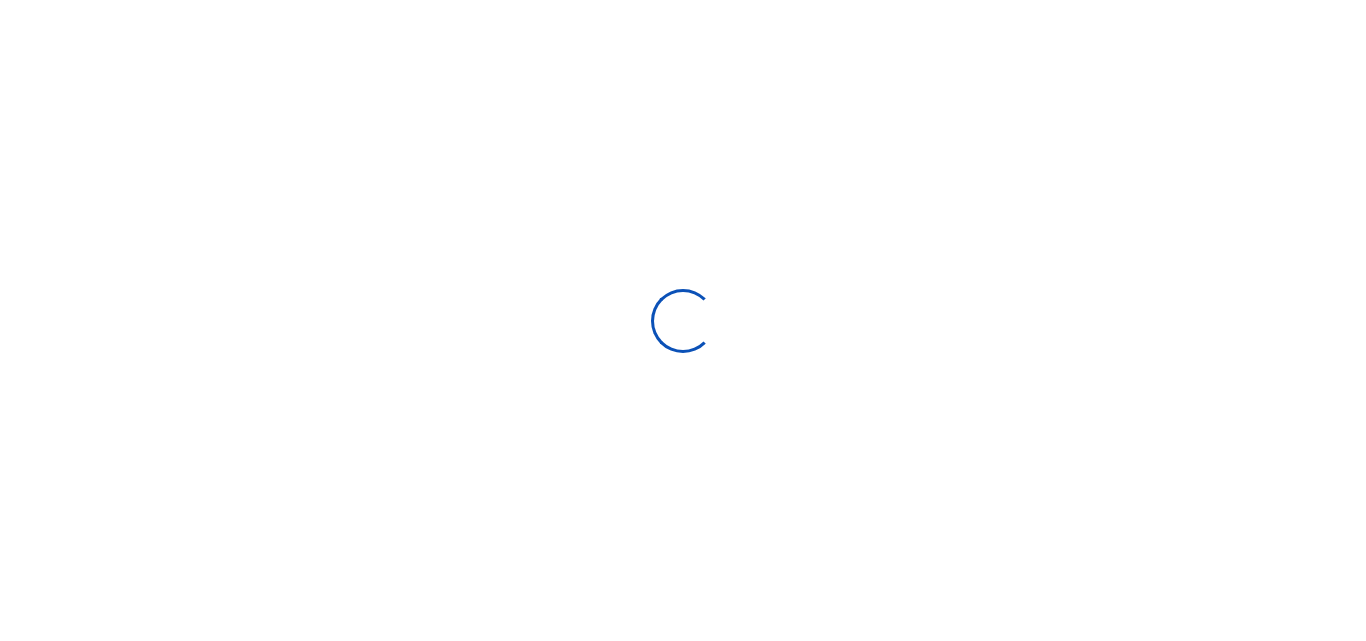 scroll, scrollTop: 0, scrollLeft: 0, axis: both 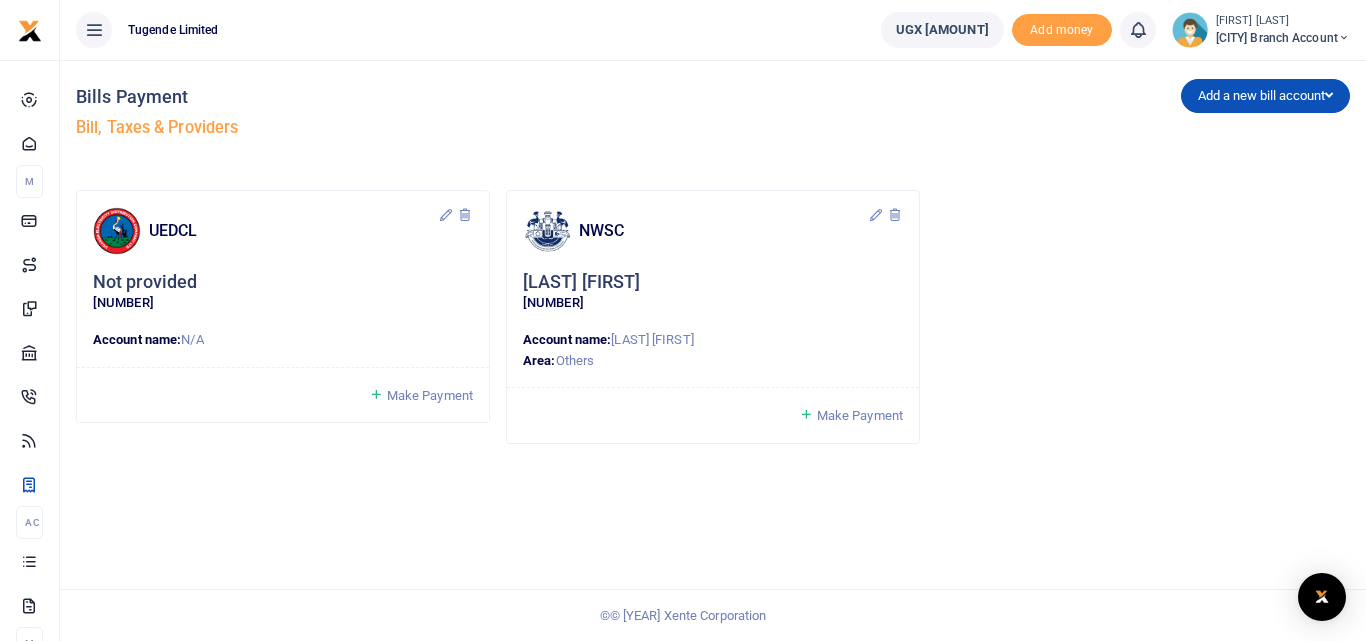 click on "Make Payment" at bounding box center (430, 395) 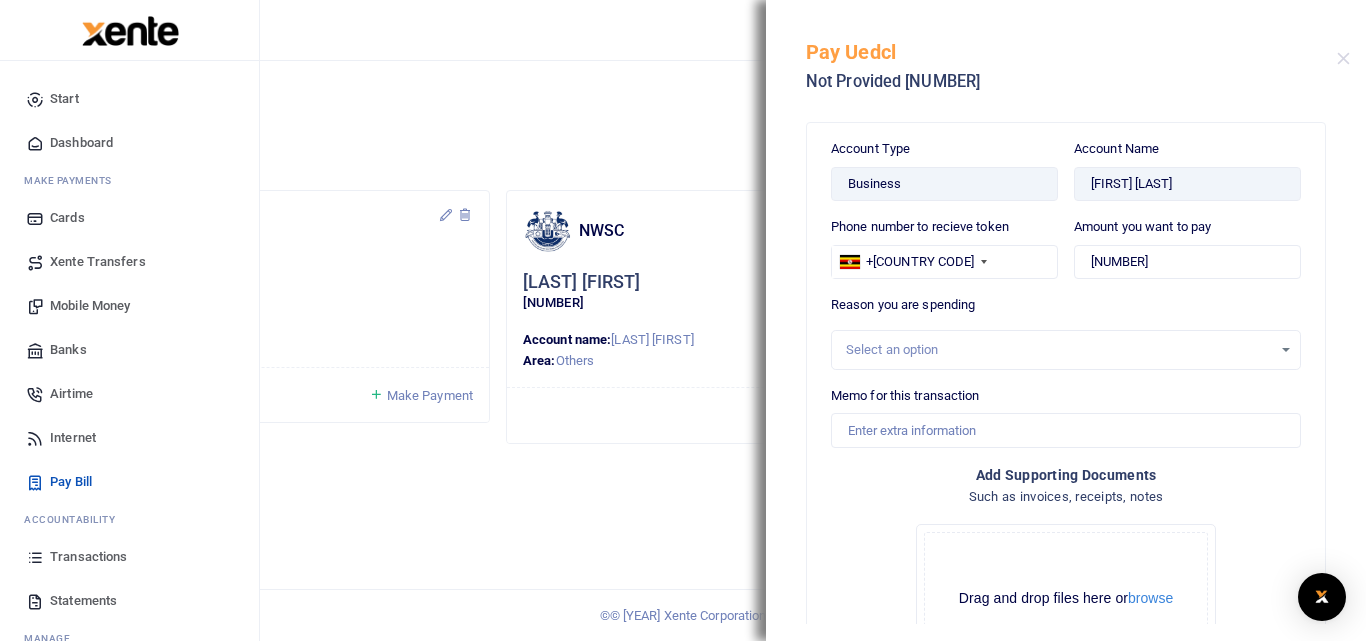click on "Statements" at bounding box center (83, 601) 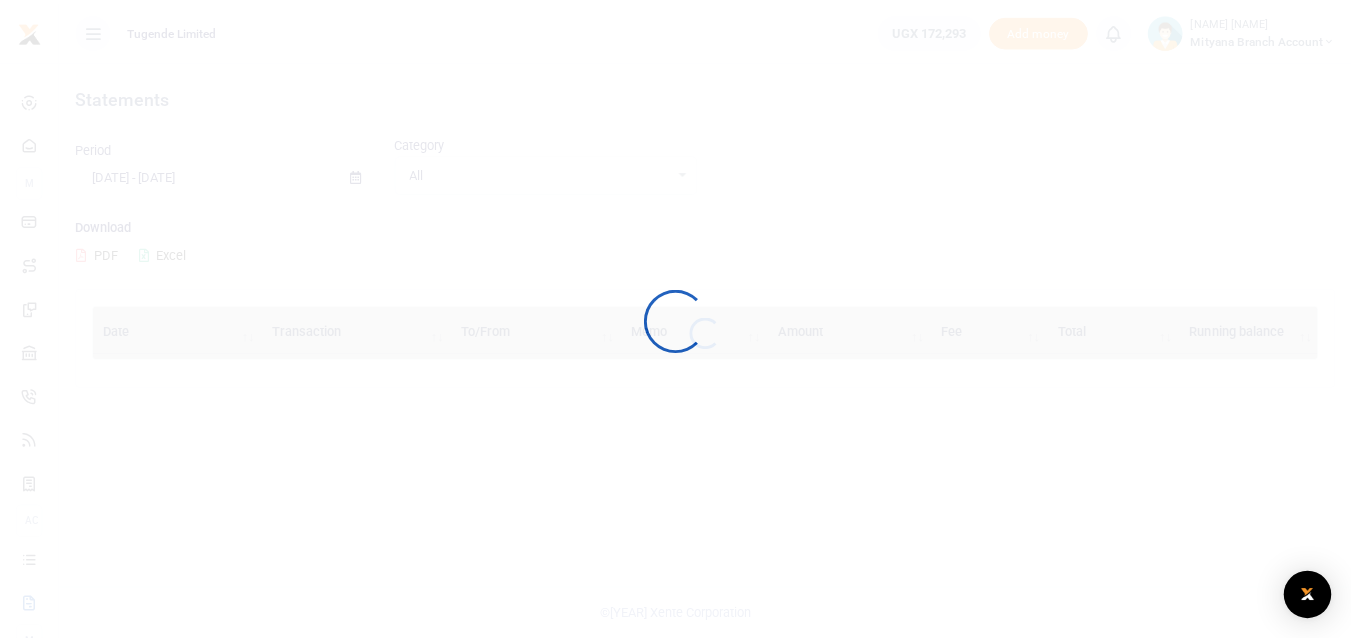 scroll, scrollTop: 0, scrollLeft: 0, axis: both 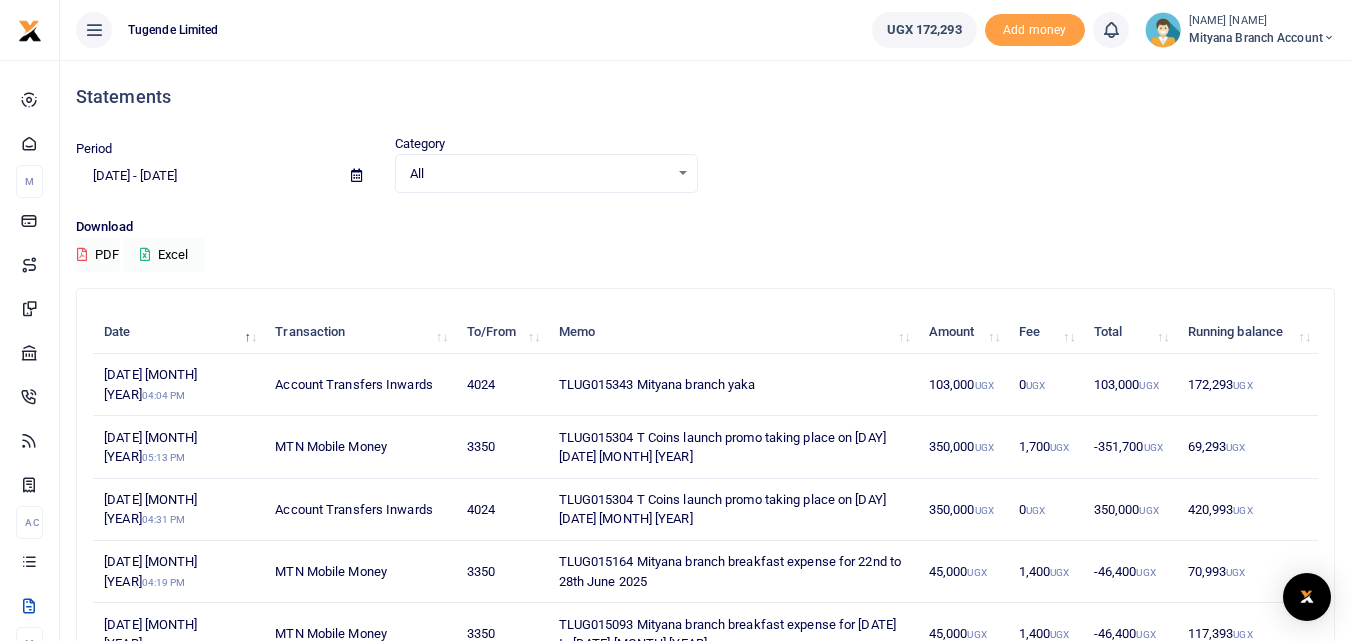drag, startPoint x: 554, startPoint y: 373, endPoint x: 759, endPoint y: 388, distance: 205.54805 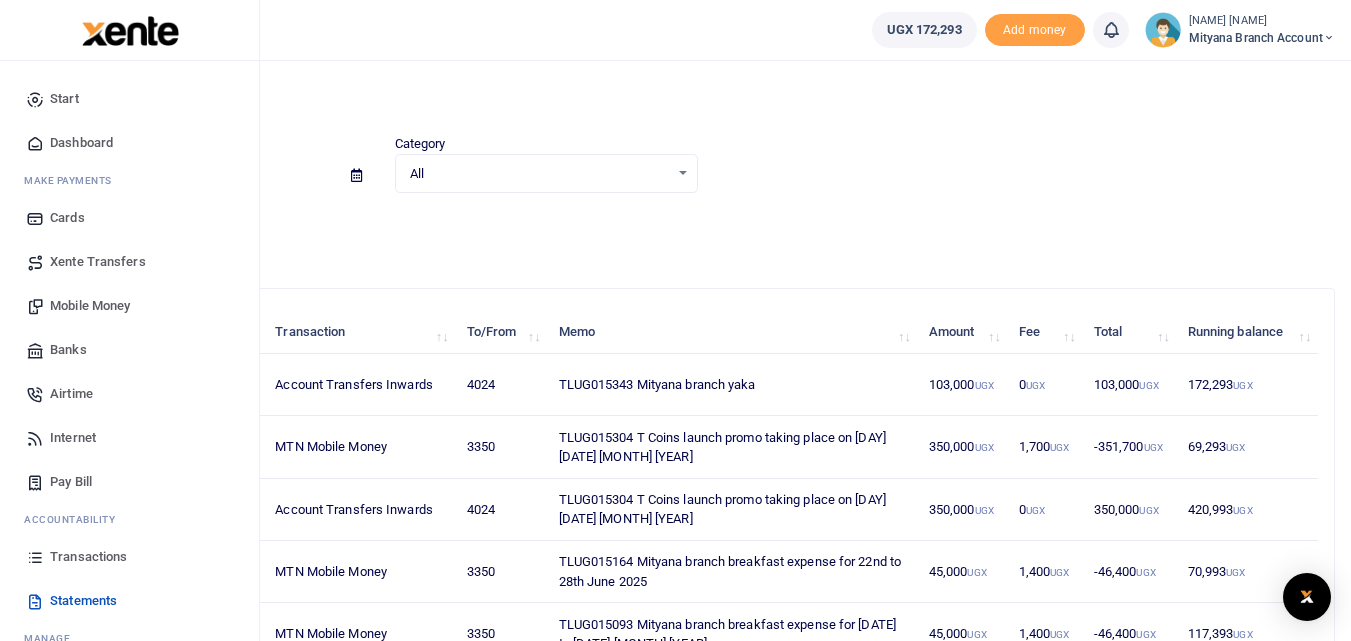 click on "Pay Bill" at bounding box center (71, 482) 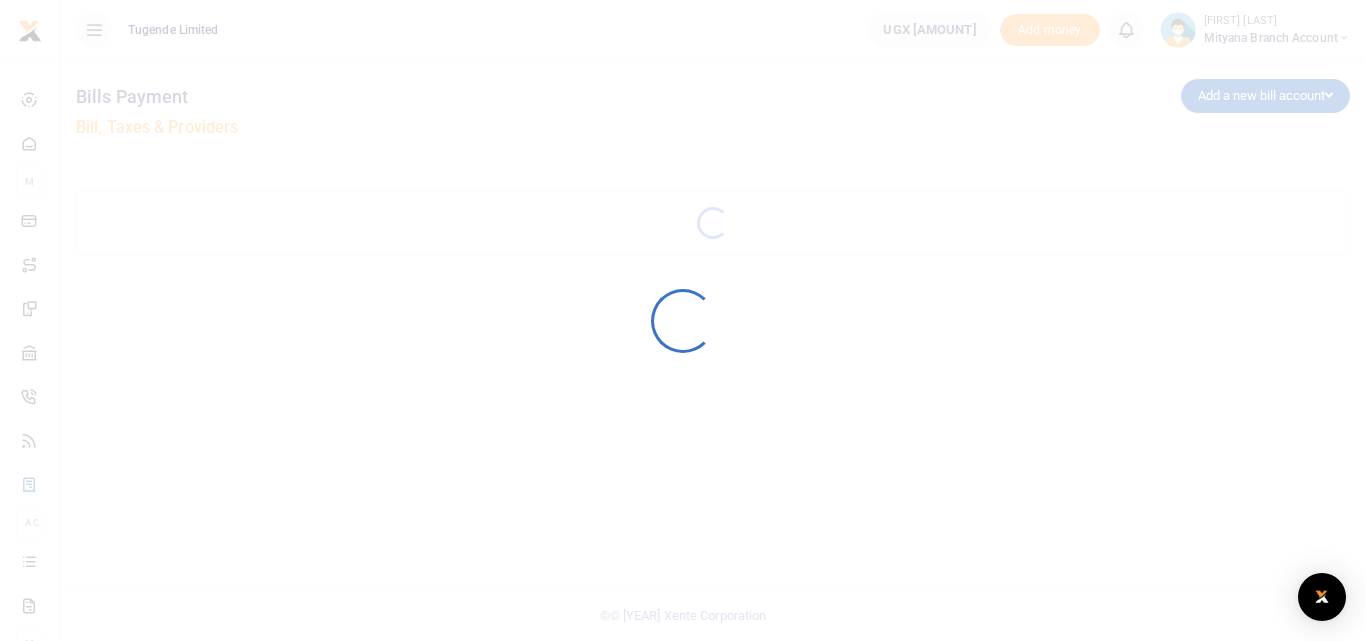 scroll, scrollTop: 0, scrollLeft: 0, axis: both 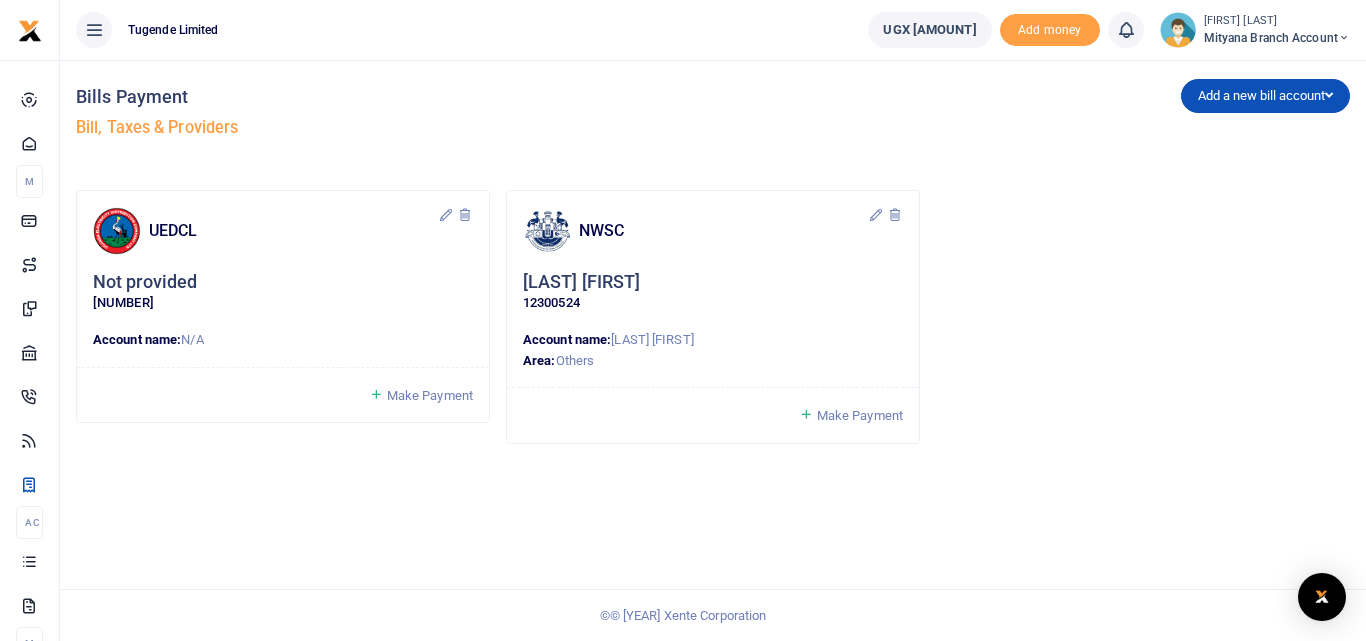click on "Make Payment" at bounding box center (430, 395) 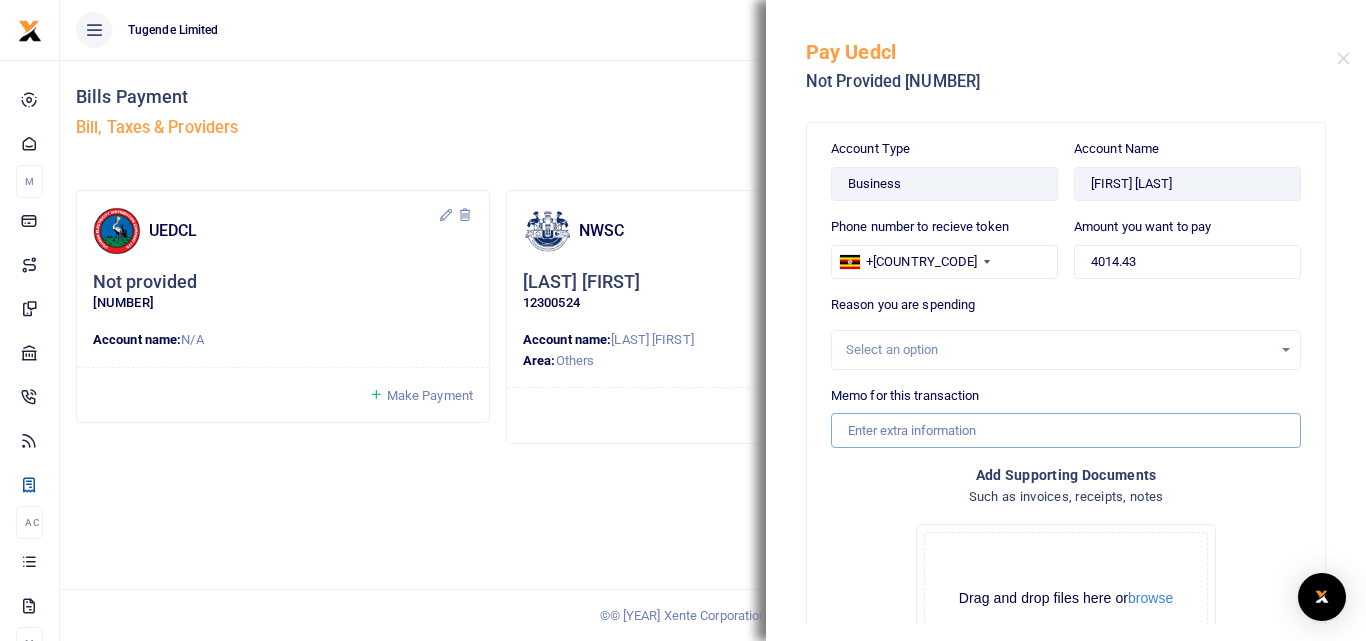 click on "Memo for this transaction" at bounding box center [1066, 430] 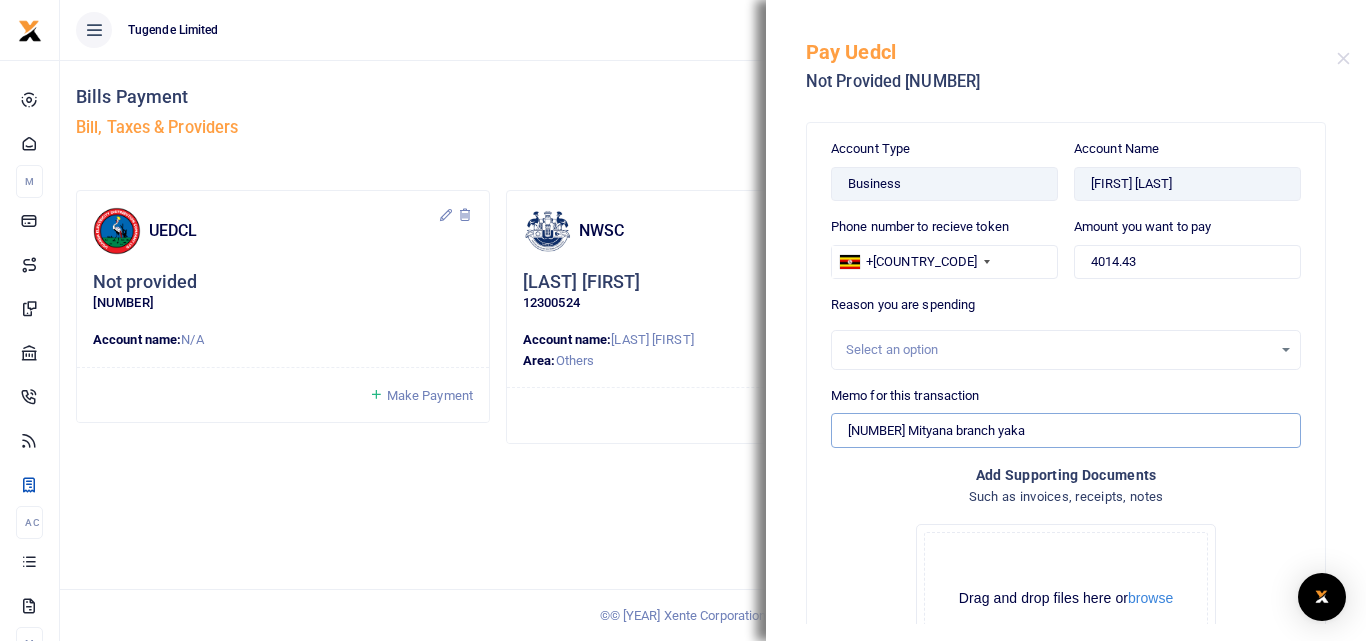 type on "TLUG015343 Mityana branch yaka" 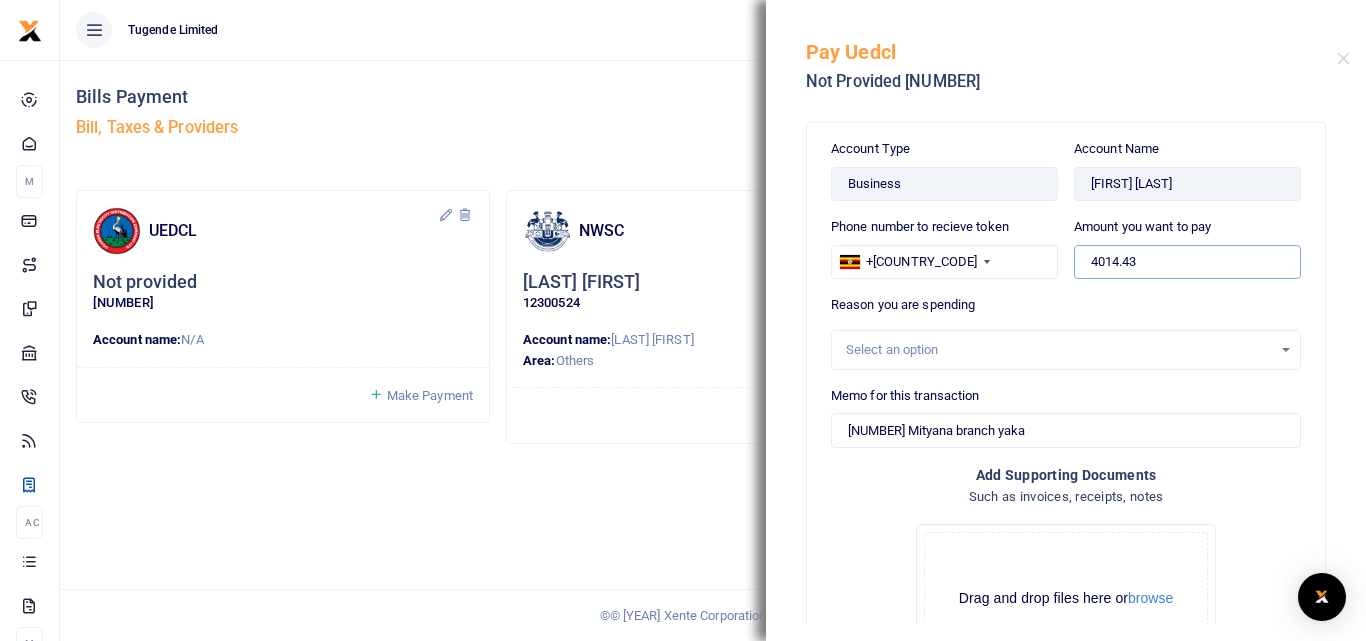 click on "4014.43" at bounding box center (1187, 262) 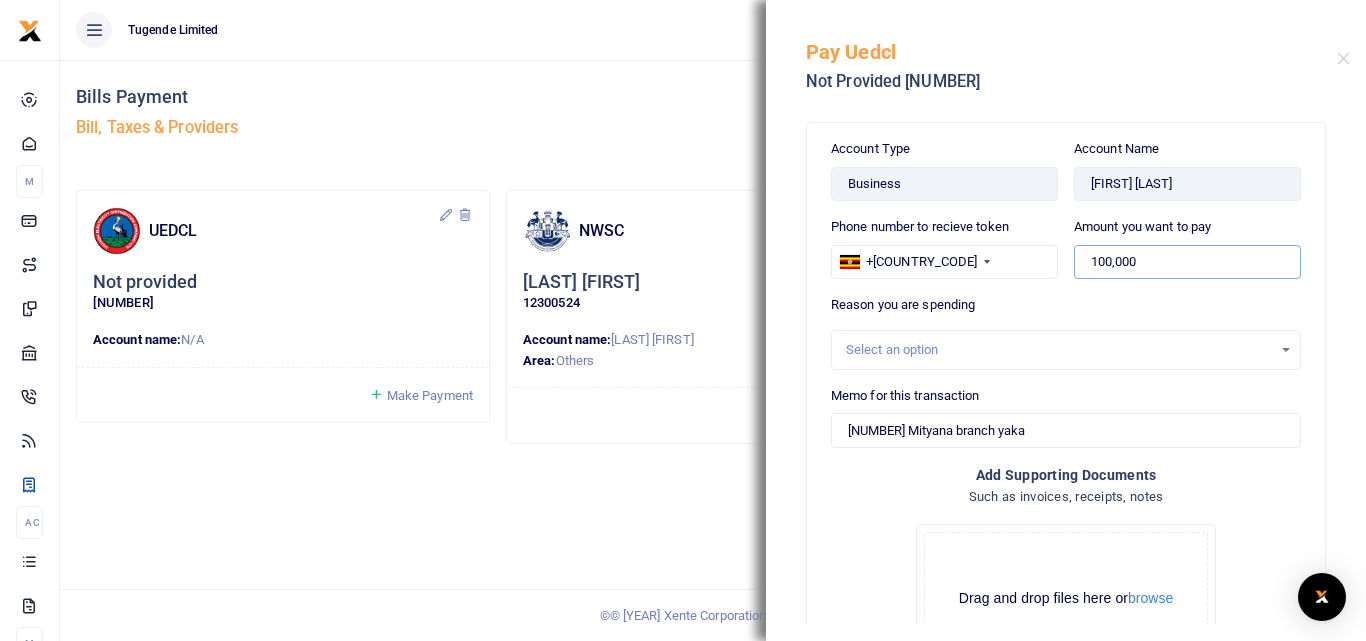 type on "100,000" 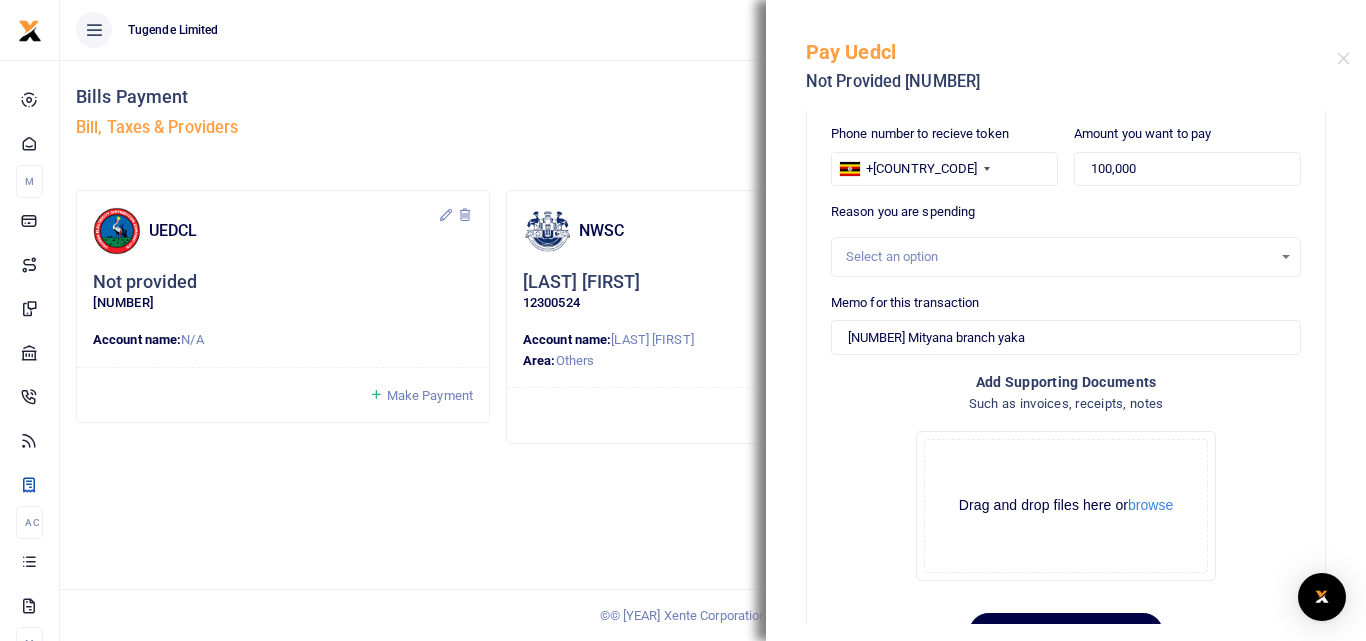 scroll, scrollTop: 170, scrollLeft: 0, axis: vertical 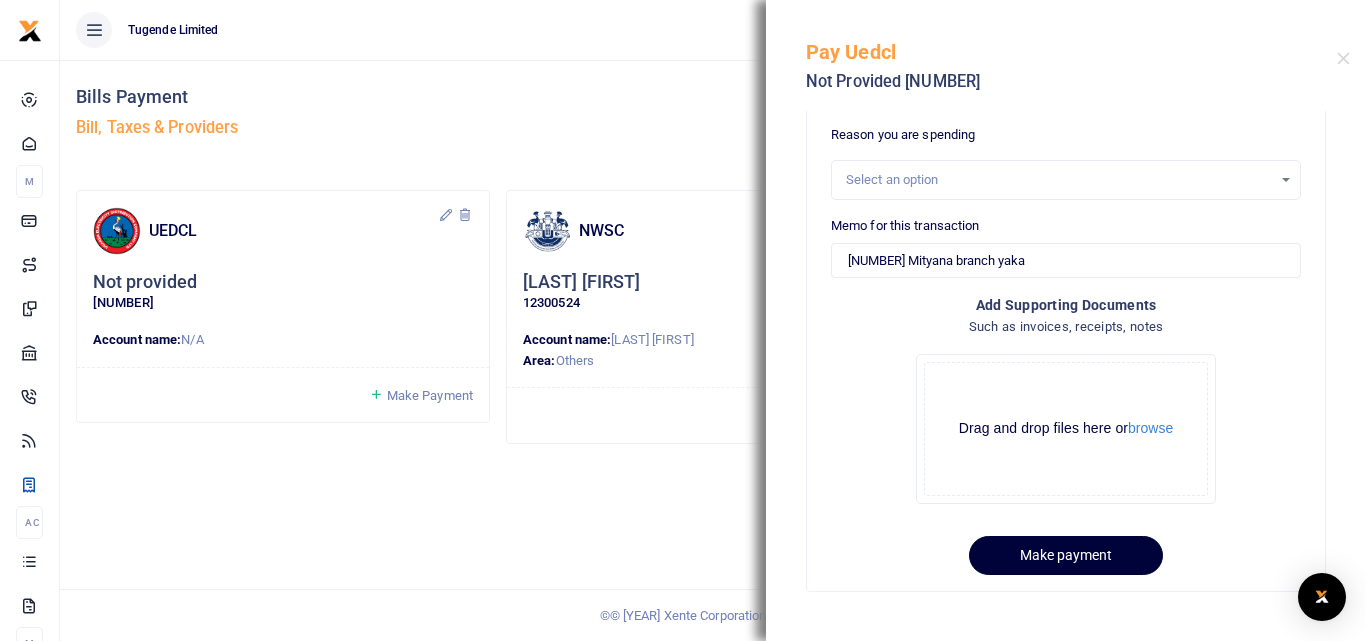click on "Make payment" at bounding box center [1066, 555] 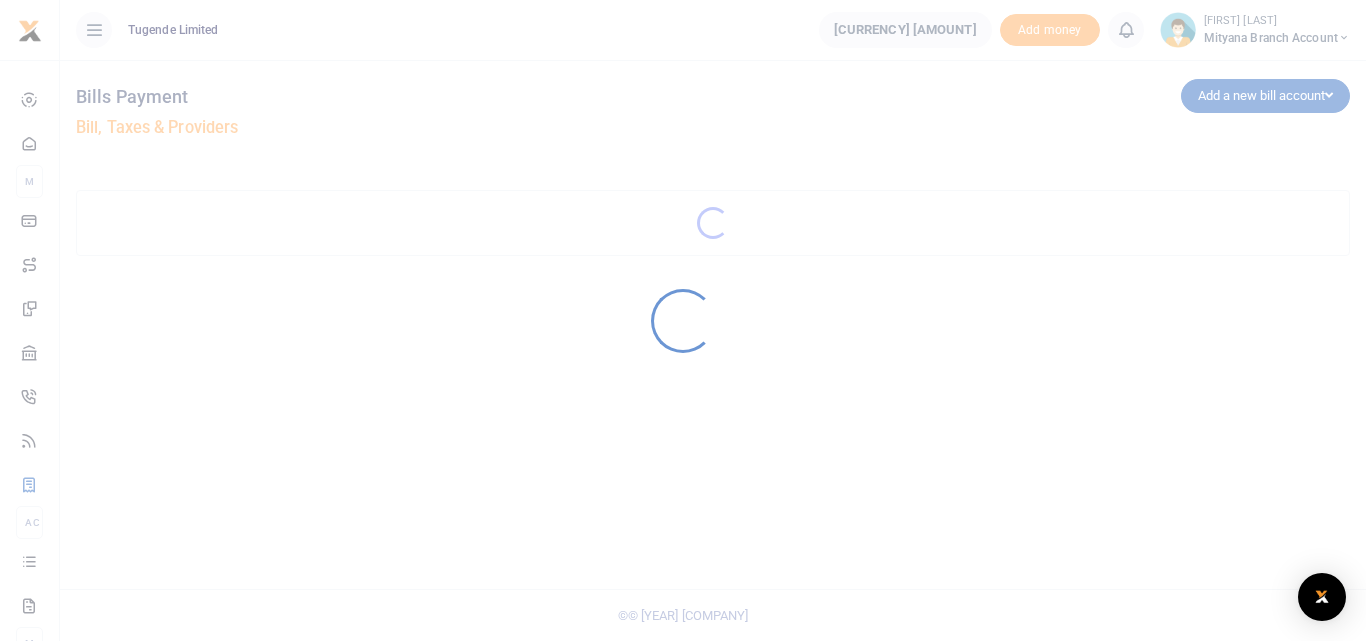 scroll, scrollTop: 0, scrollLeft: 0, axis: both 